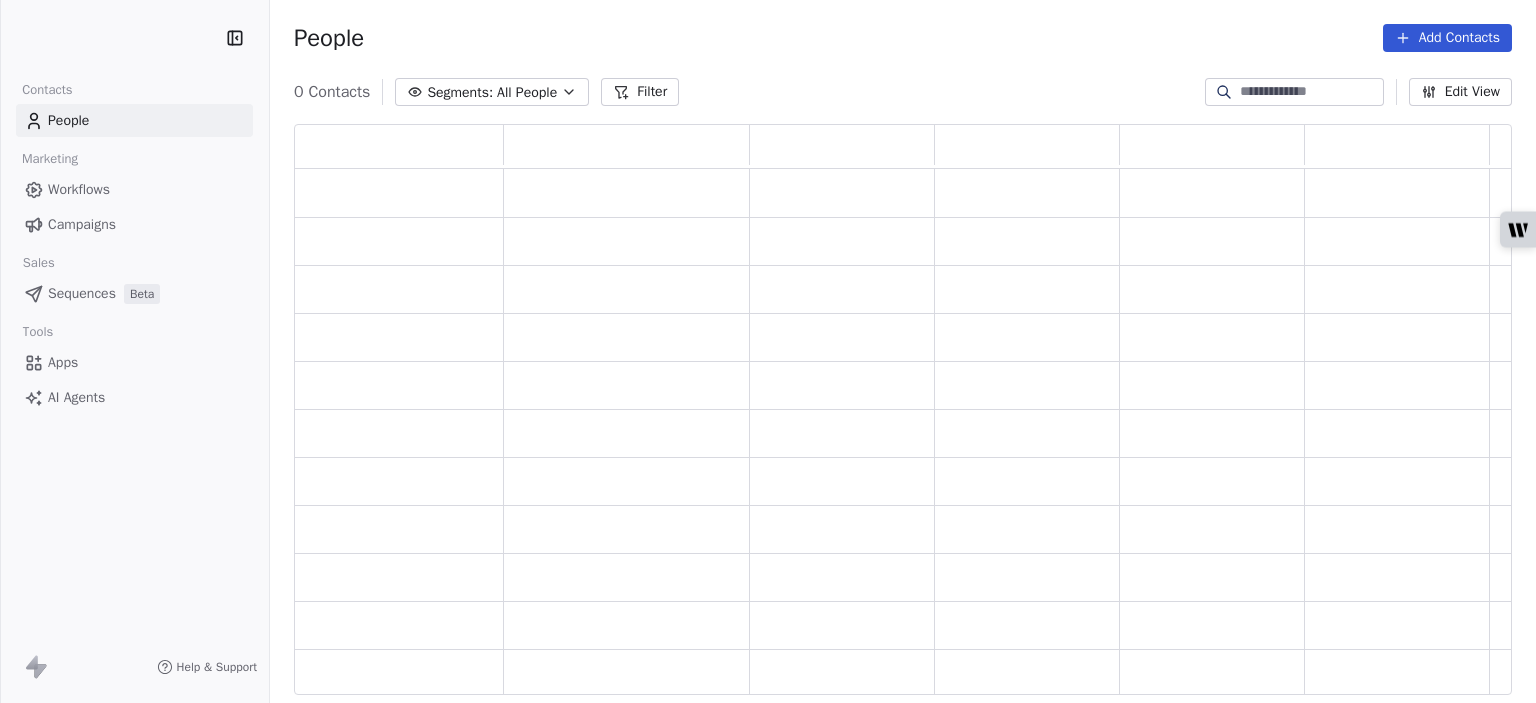 scroll, scrollTop: 0, scrollLeft: 0, axis: both 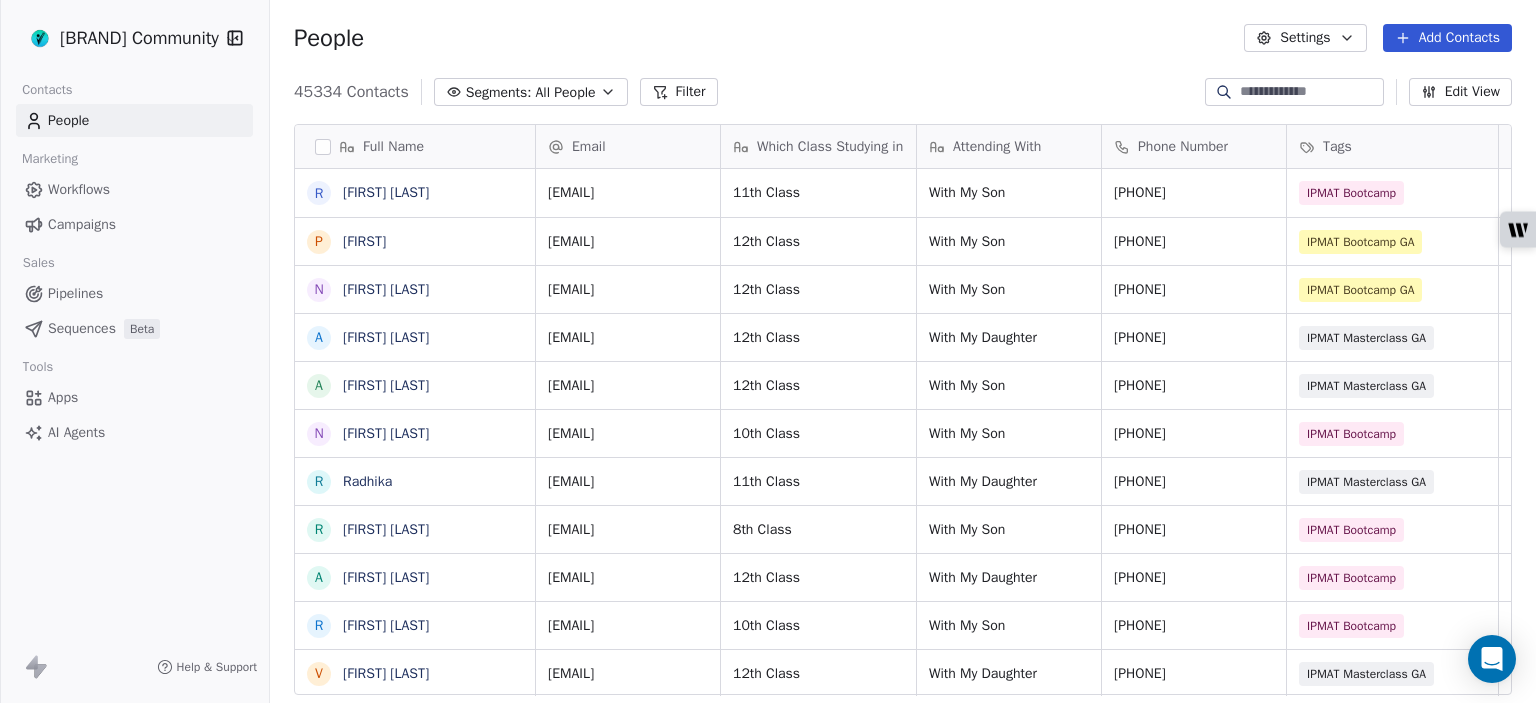 click at bounding box center [1310, 92] 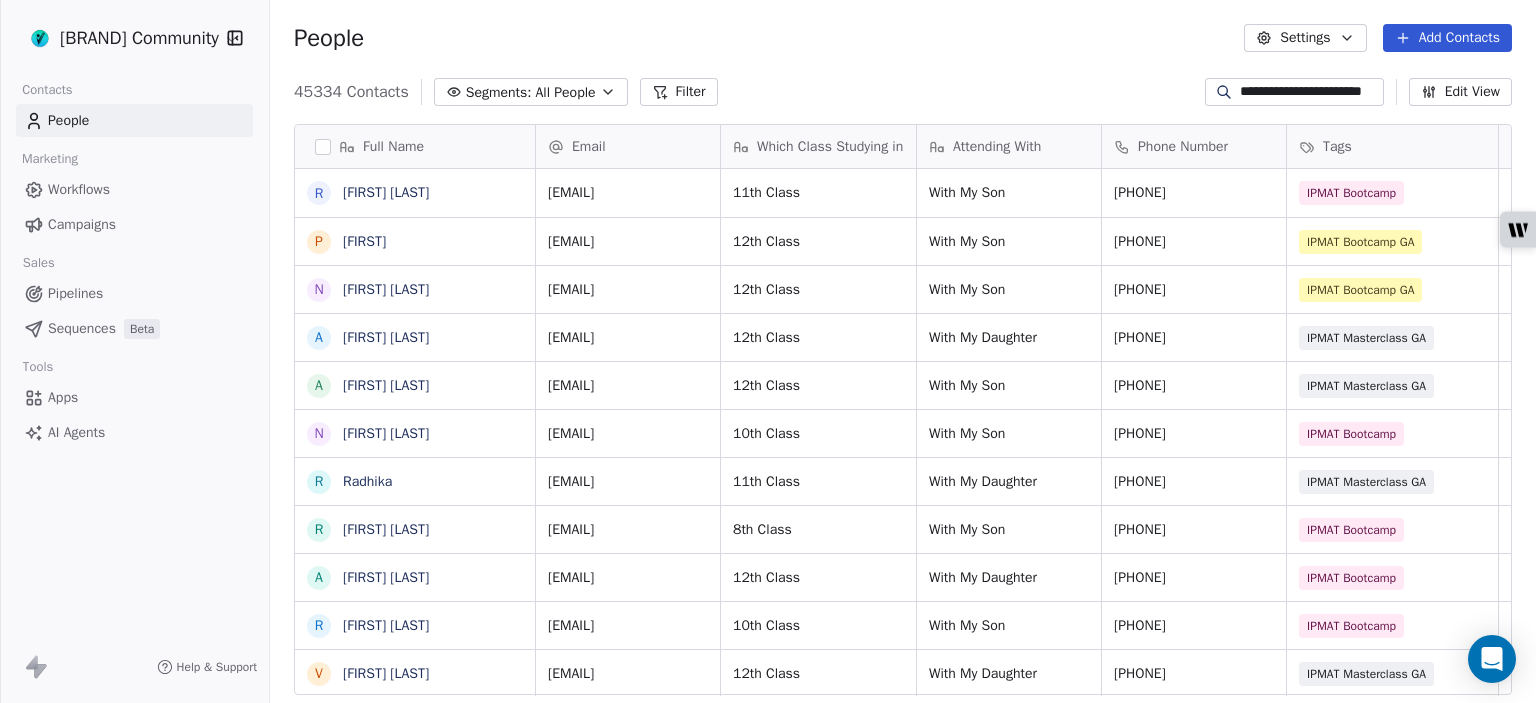 scroll, scrollTop: 0, scrollLeft: 25, axis: horizontal 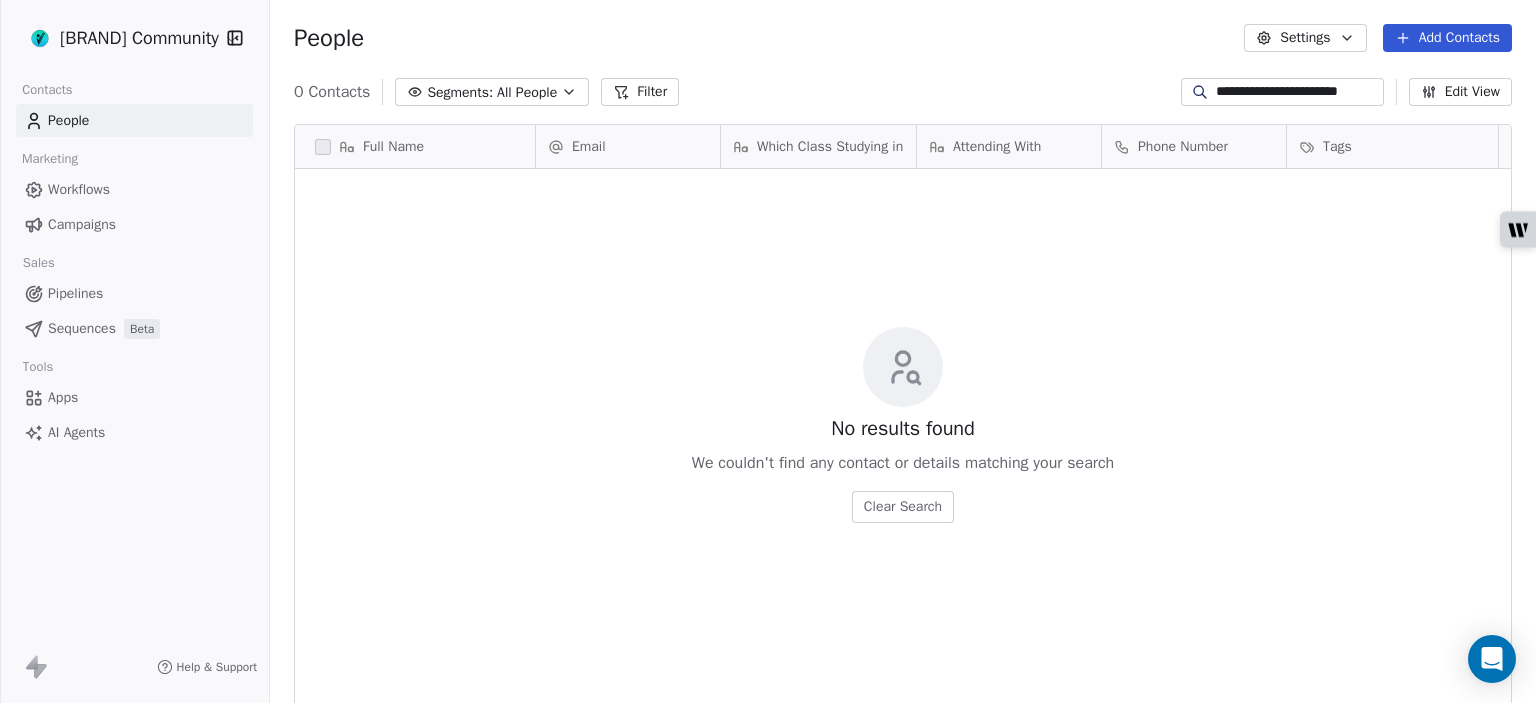 click on "**********" at bounding box center (1297, 92) 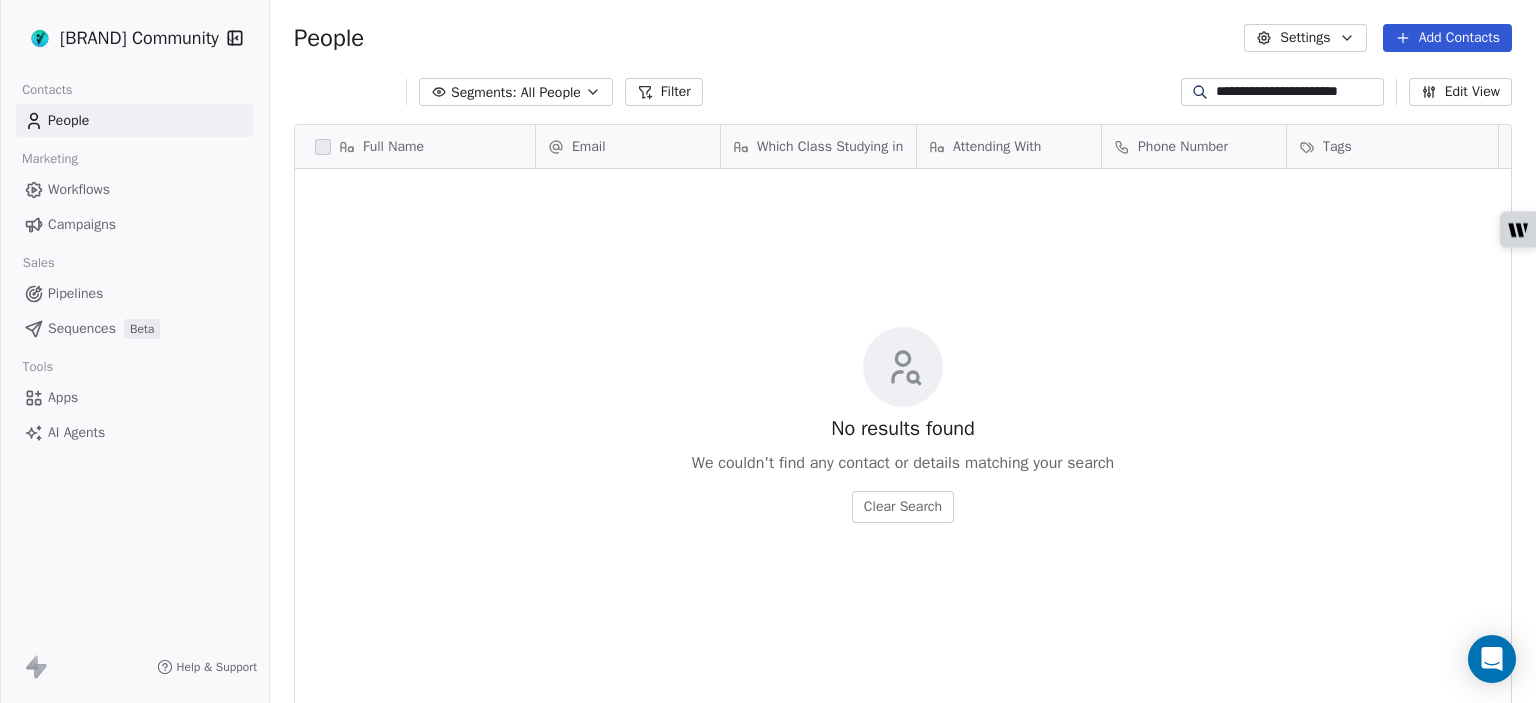 click on "**********" at bounding box center [1297, 92] 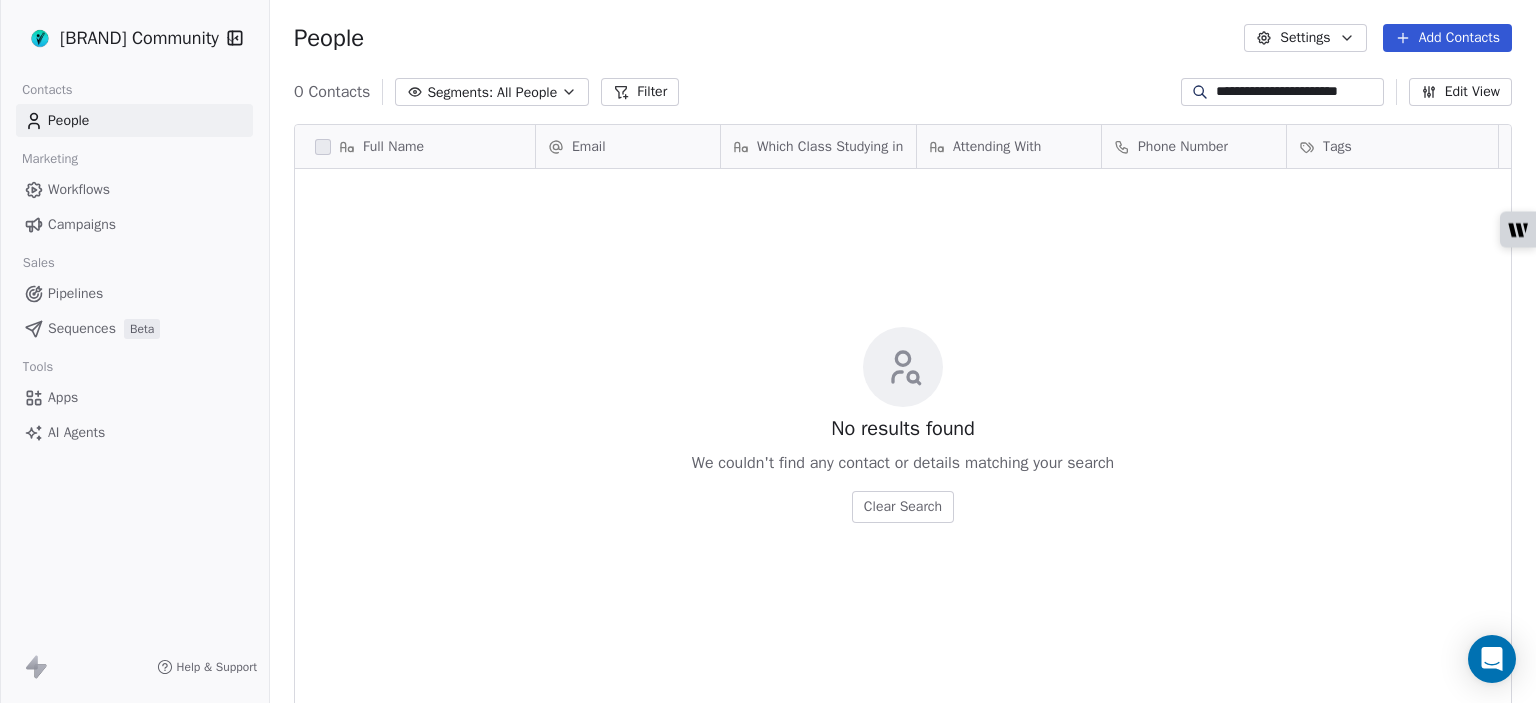 click on "**********" at bounding box center (1297, 92) 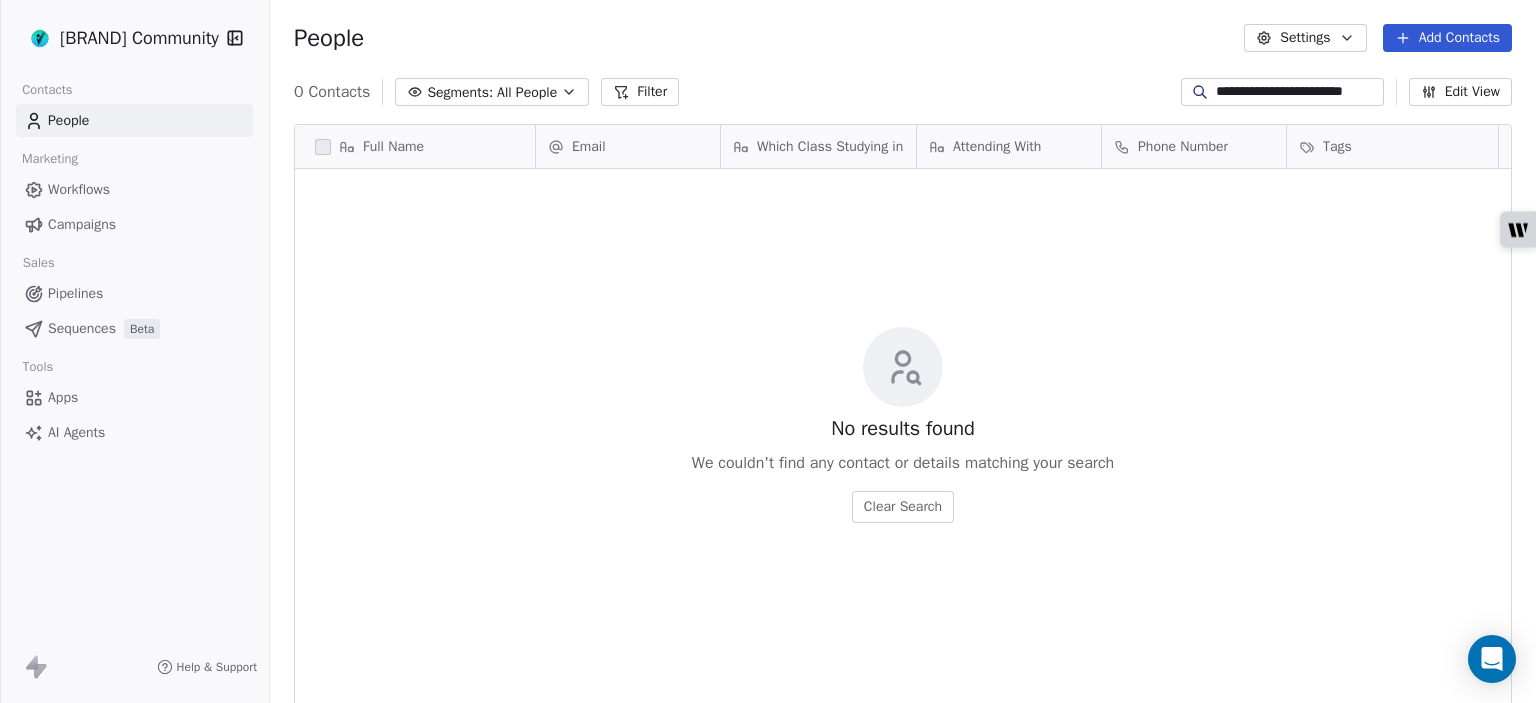 scroll, scrollTop: 0, scrollLeft: 26, axis: horizontal 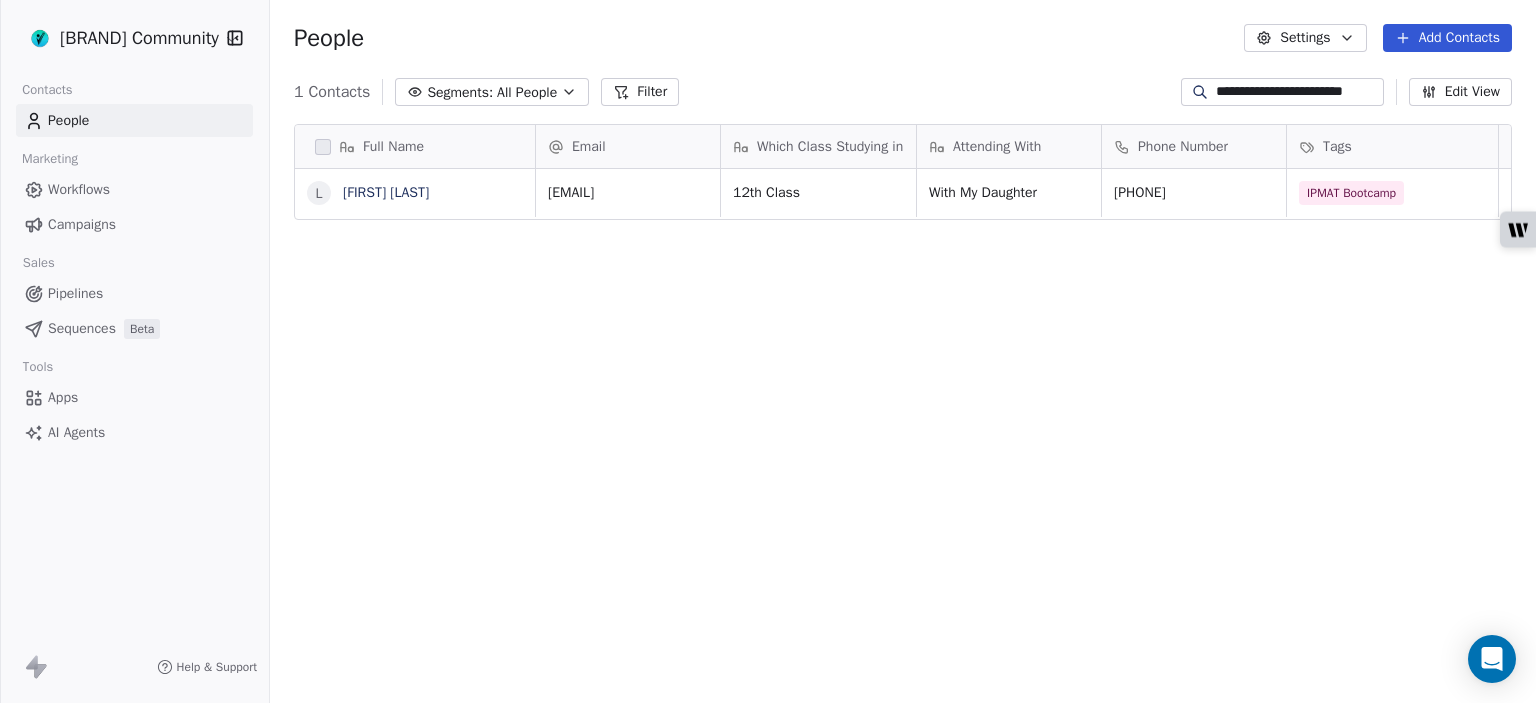 click on "**********" at bounding box center [1297, 92] 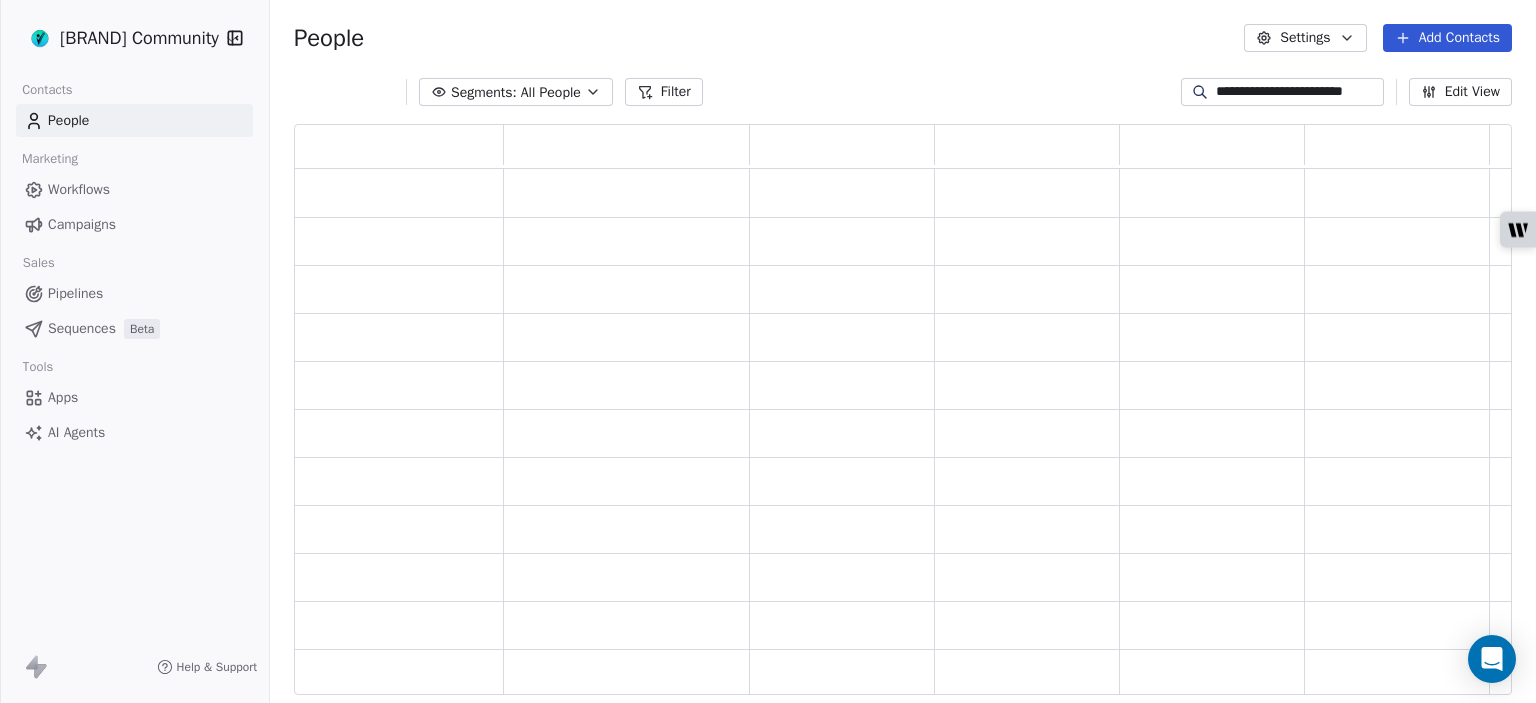 scroll, scrollTop: 16, scrollLeft: 16, axis: both 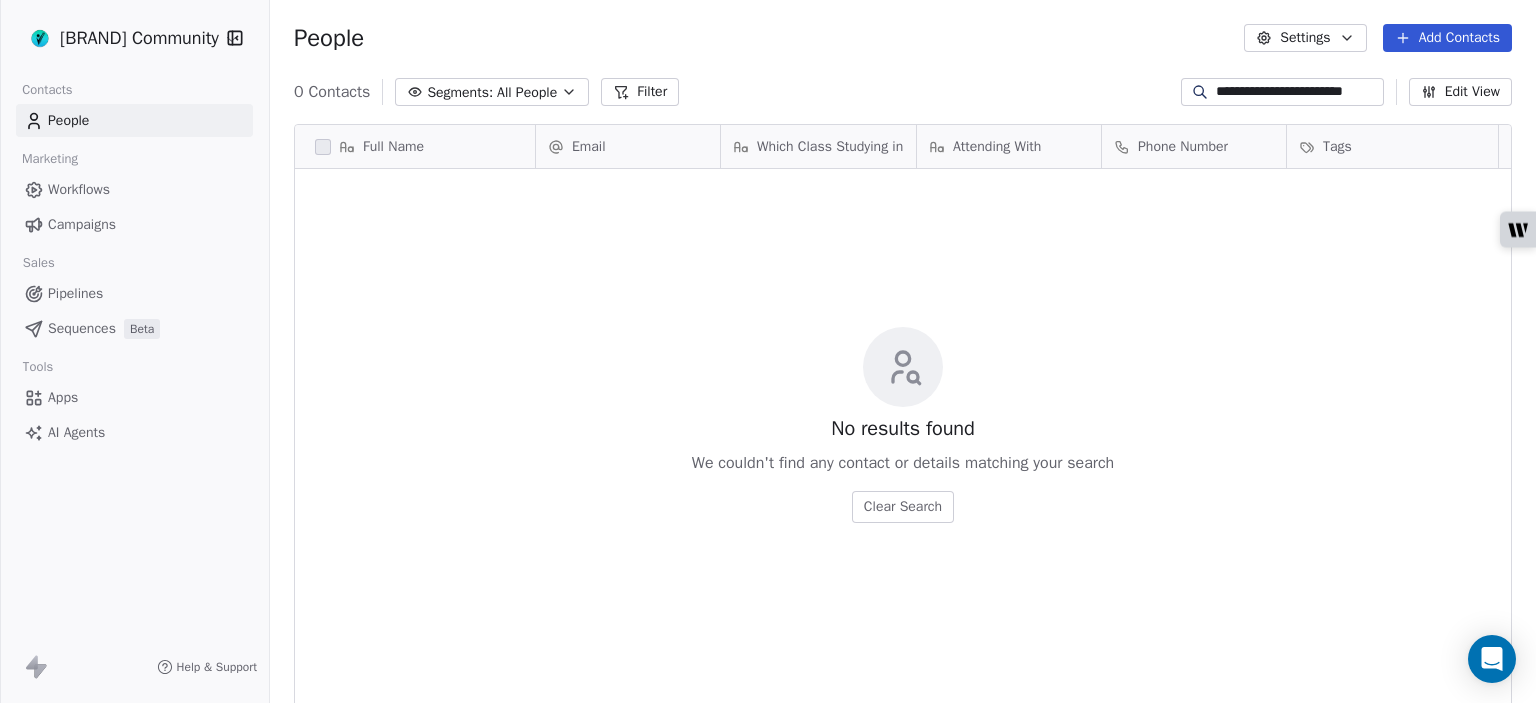 click on "**********" at bounding box center (1297, 92) 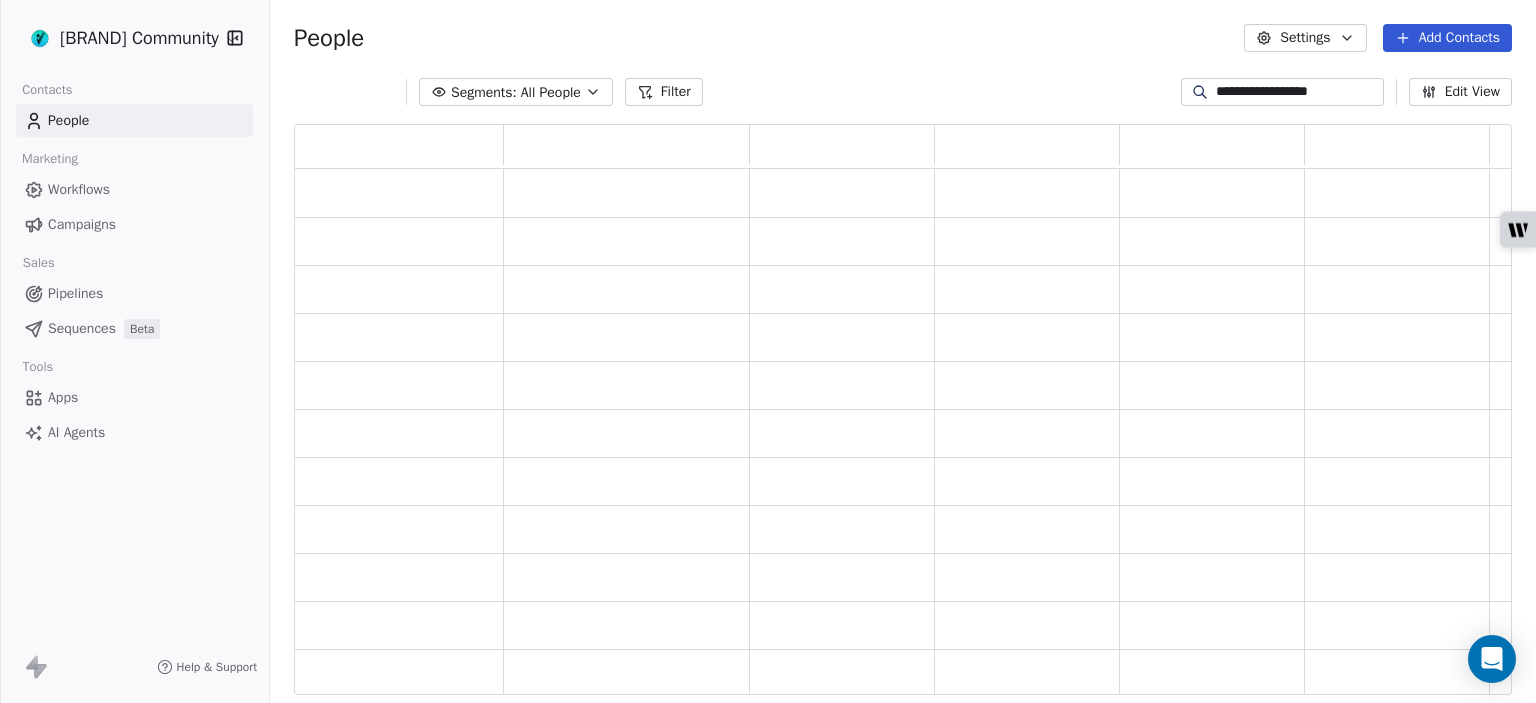 scroll, scrollTop: 16, scrollLeft: 16, axis: both 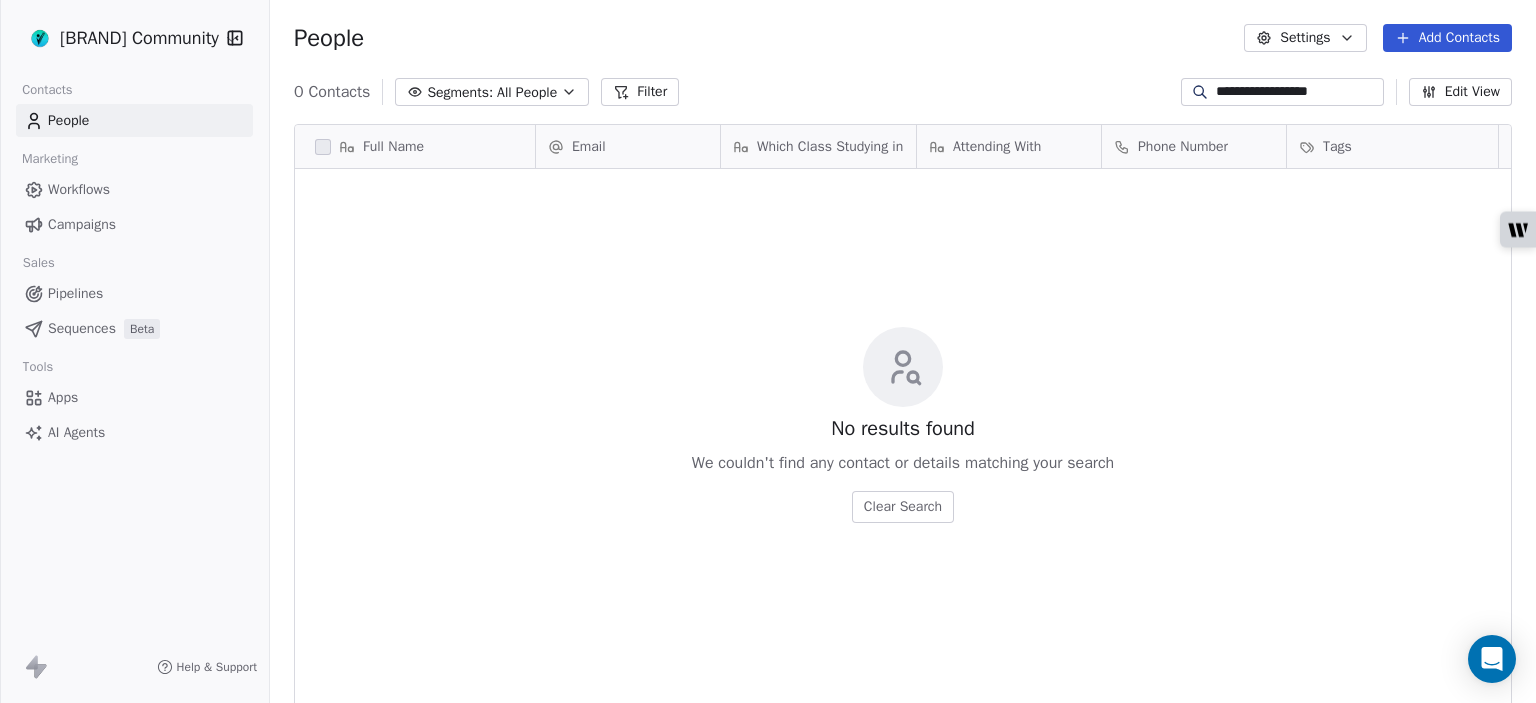 click on "**********" at bounding box center [1297, 92] 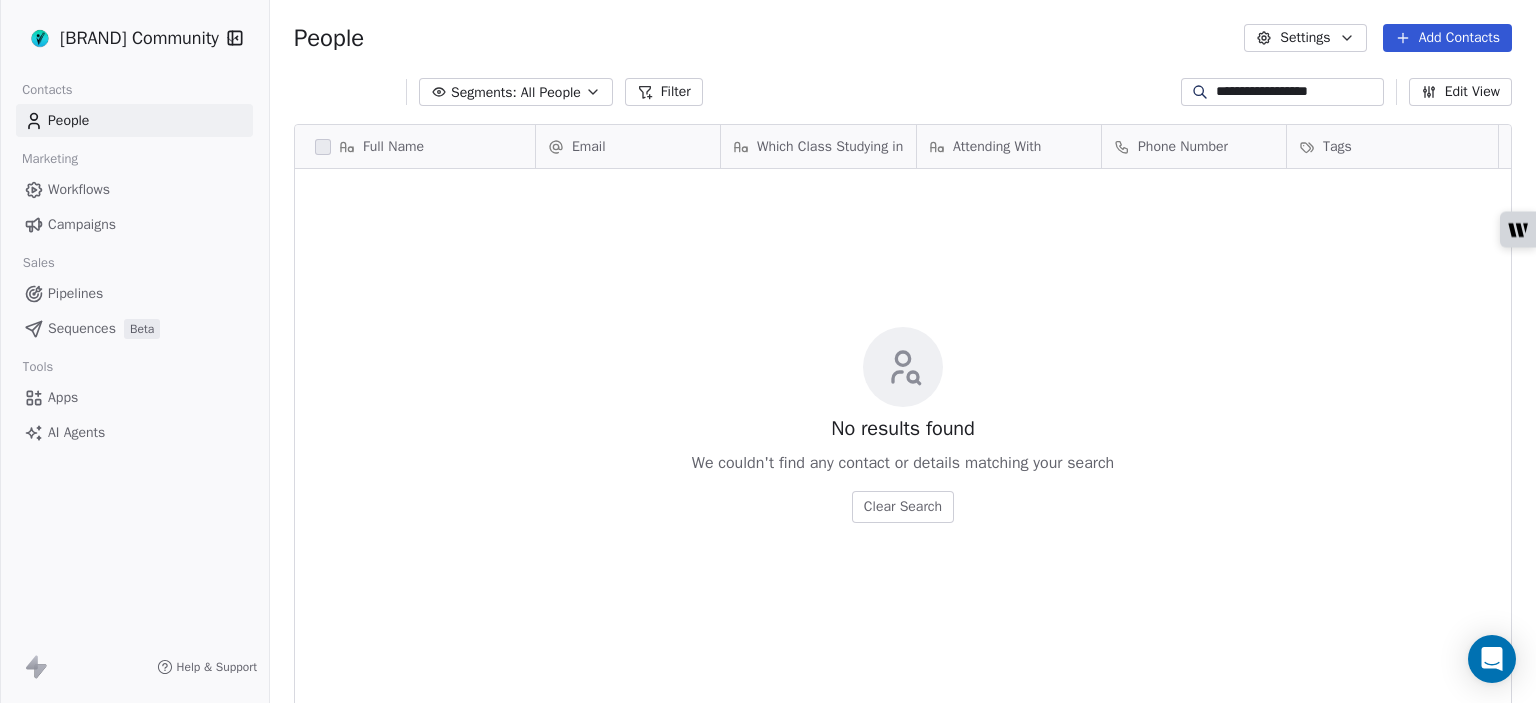 click on "**********" at bounding box center [1297, 92] 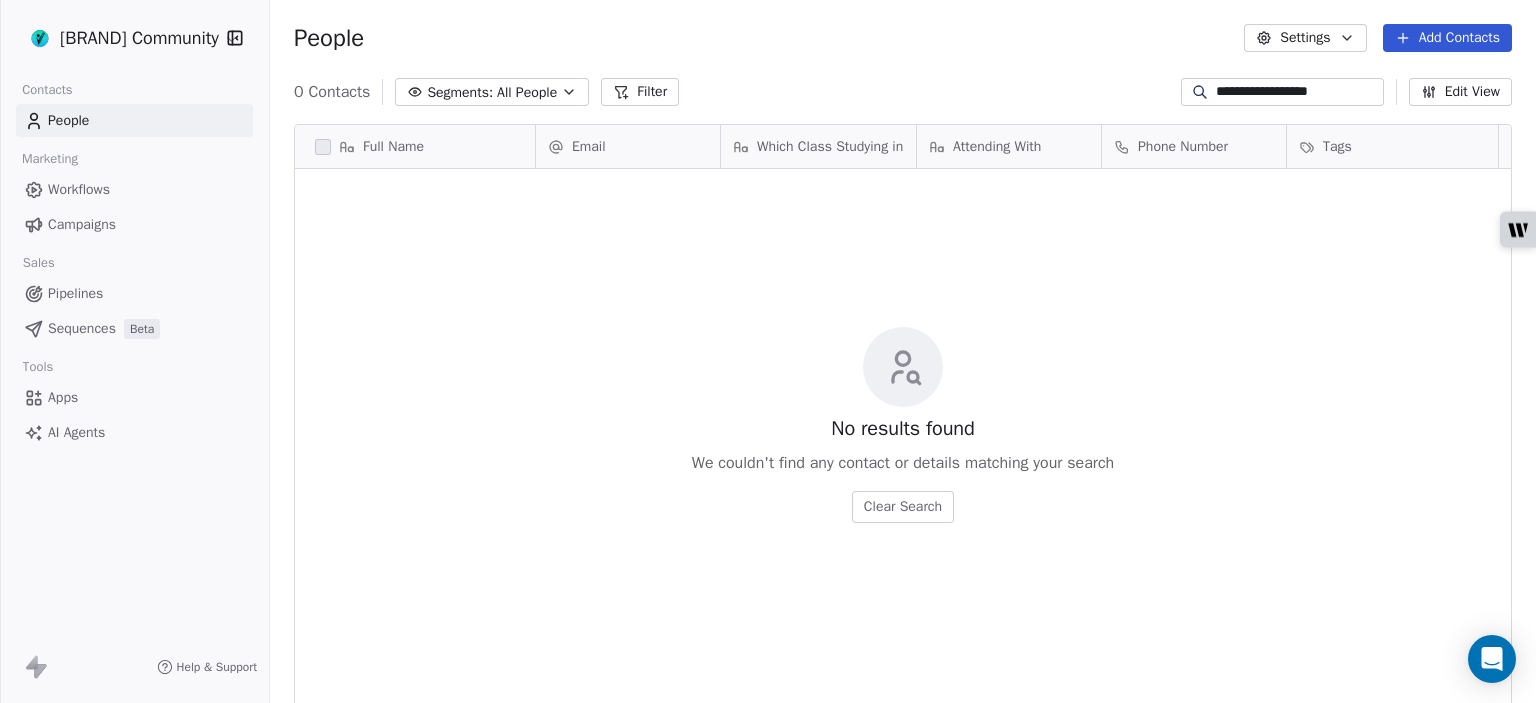 paste 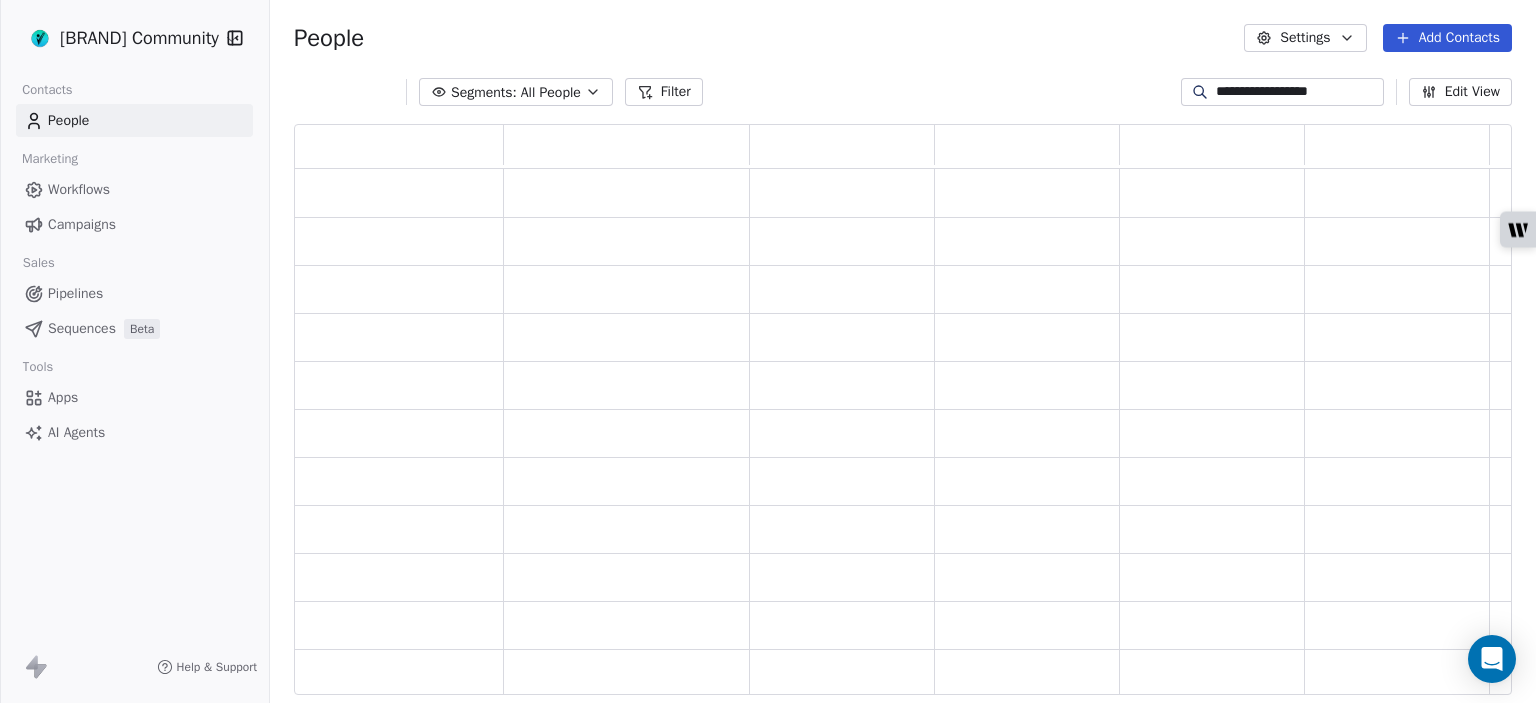 scroll, scrollTop: 16, scrollLeft: 16, axis: both 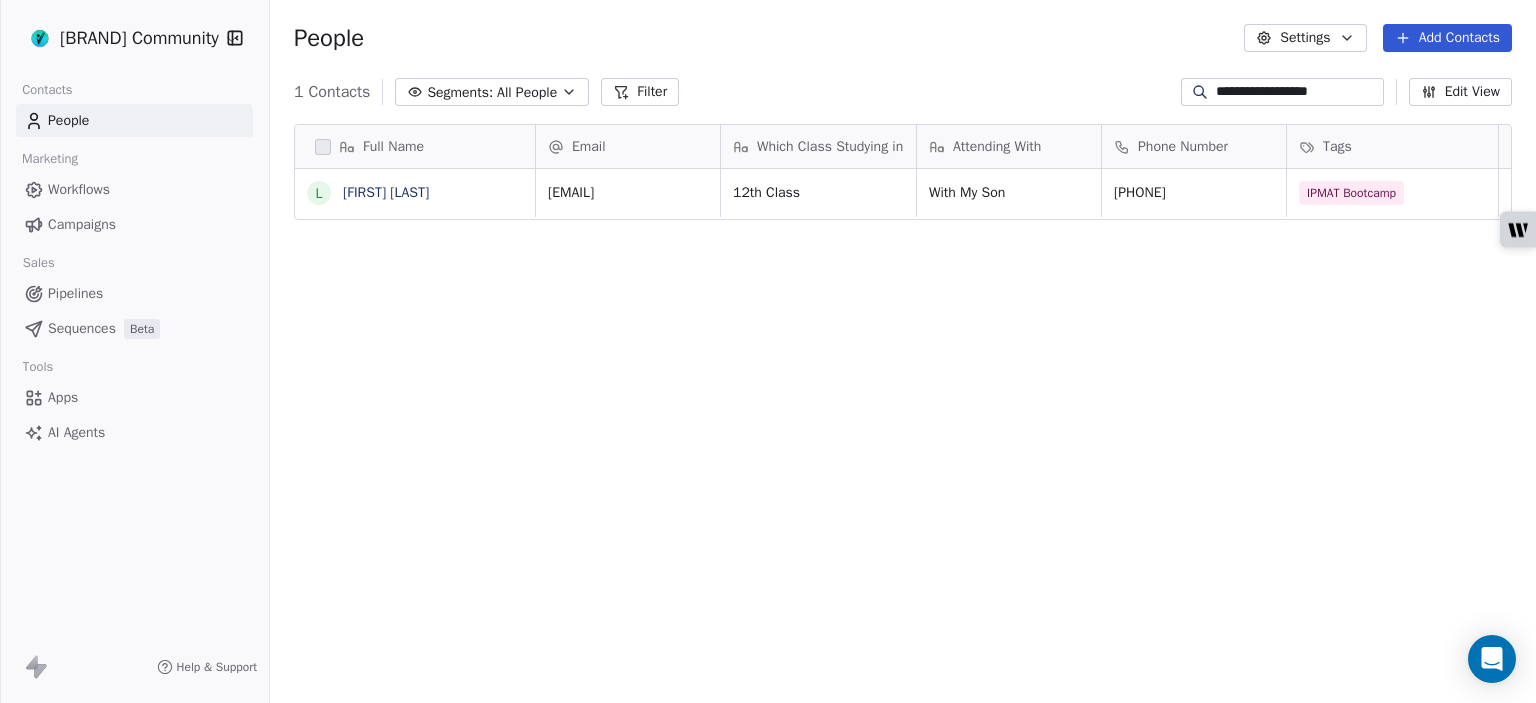 type on "**********" 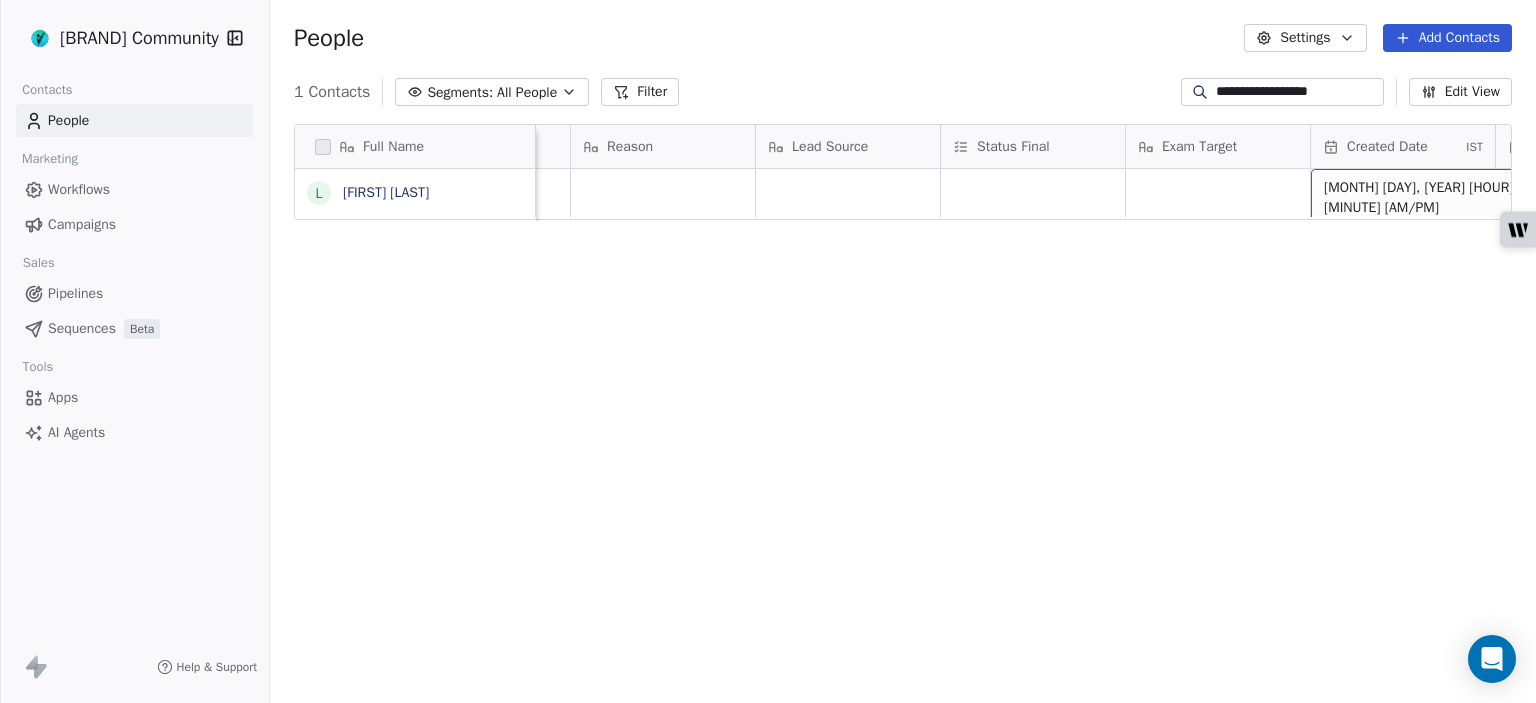 scroll, scrollTop: 0, scrollLeft: 1112, axis: horizontal 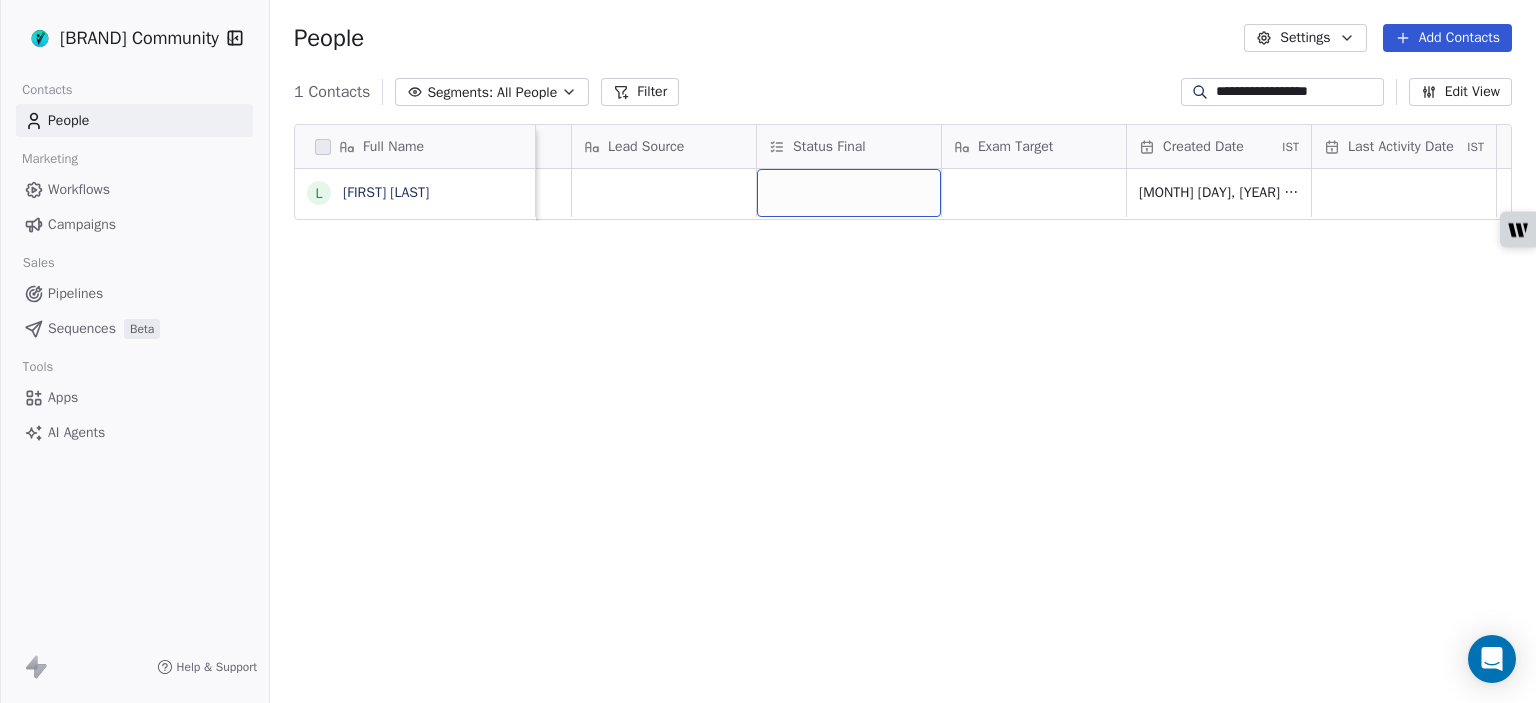 click on "Full Name L Laxman M D Attending With Phone Number Tags Reason Lead Source Status Final Exam Target Created Date IST Last Activity Date IST NPS Score Subscribed Email Categories Status Budget Alignment   With My Son 9840608534 IPMAT Bootcamp Jul 09, 2025 07:24 PM
To pick up a draggable item, press the space bar.
While dragging, use the arrow keys to move the item.
Press space again to drop the item in its new position, or press escape to cancel." at bounding box center [903, 417] 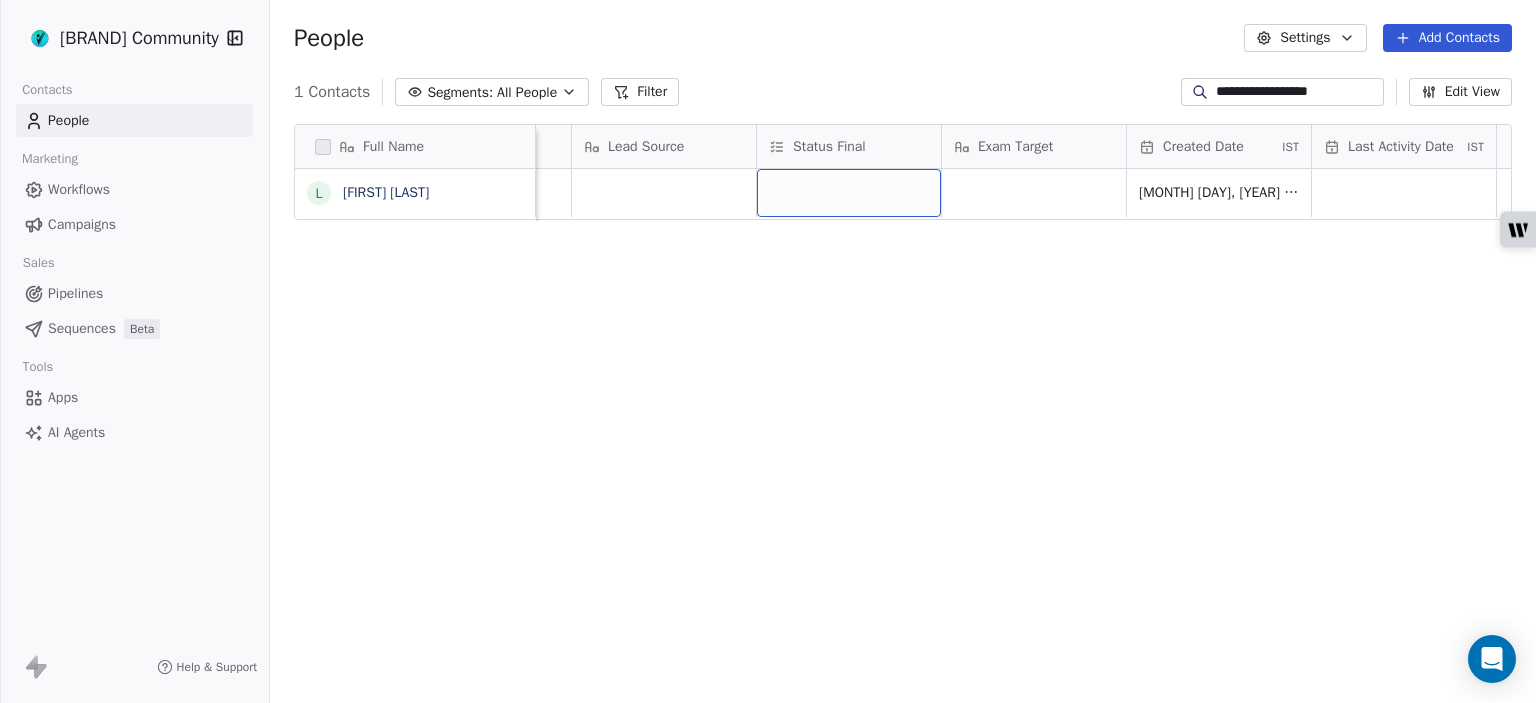 click at bounding box center [849, 193] 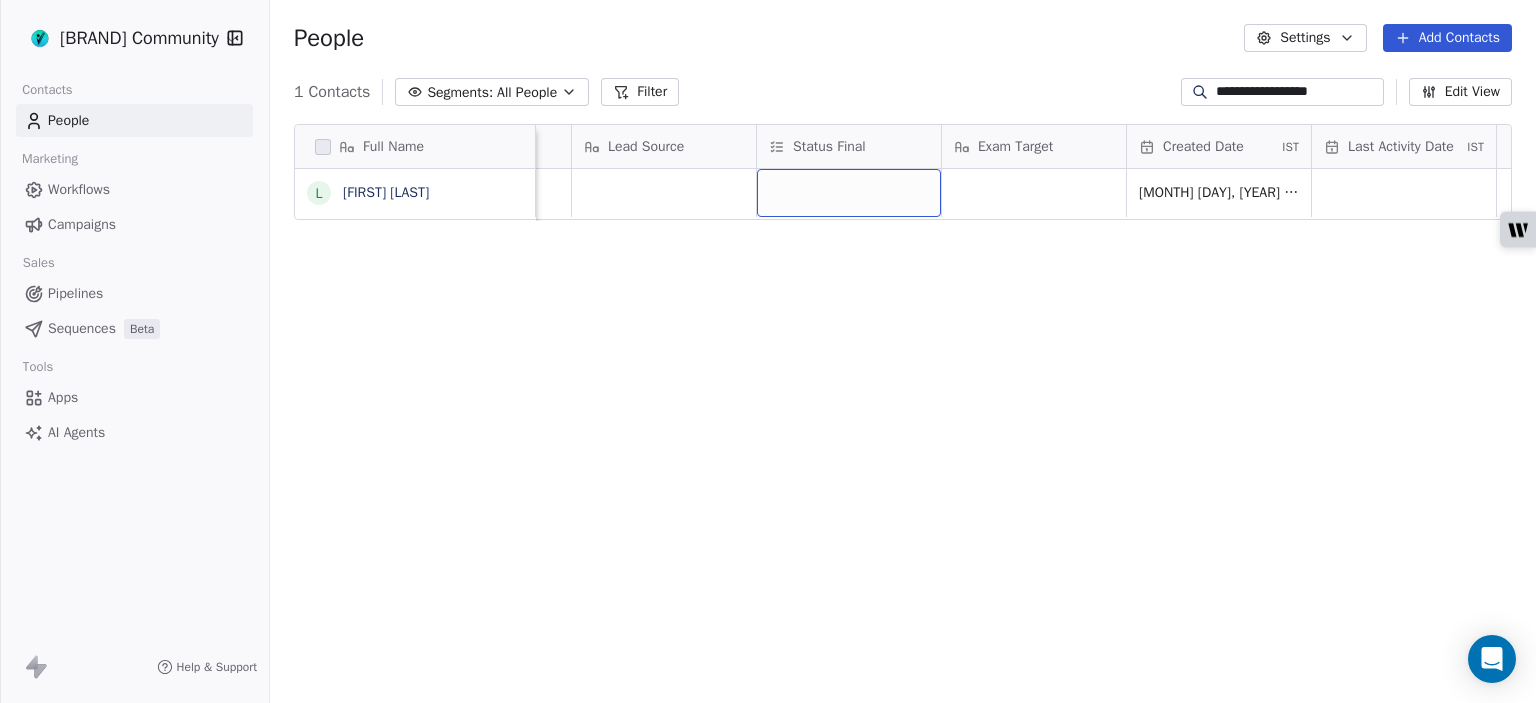 click at bounding box center (849, 193) 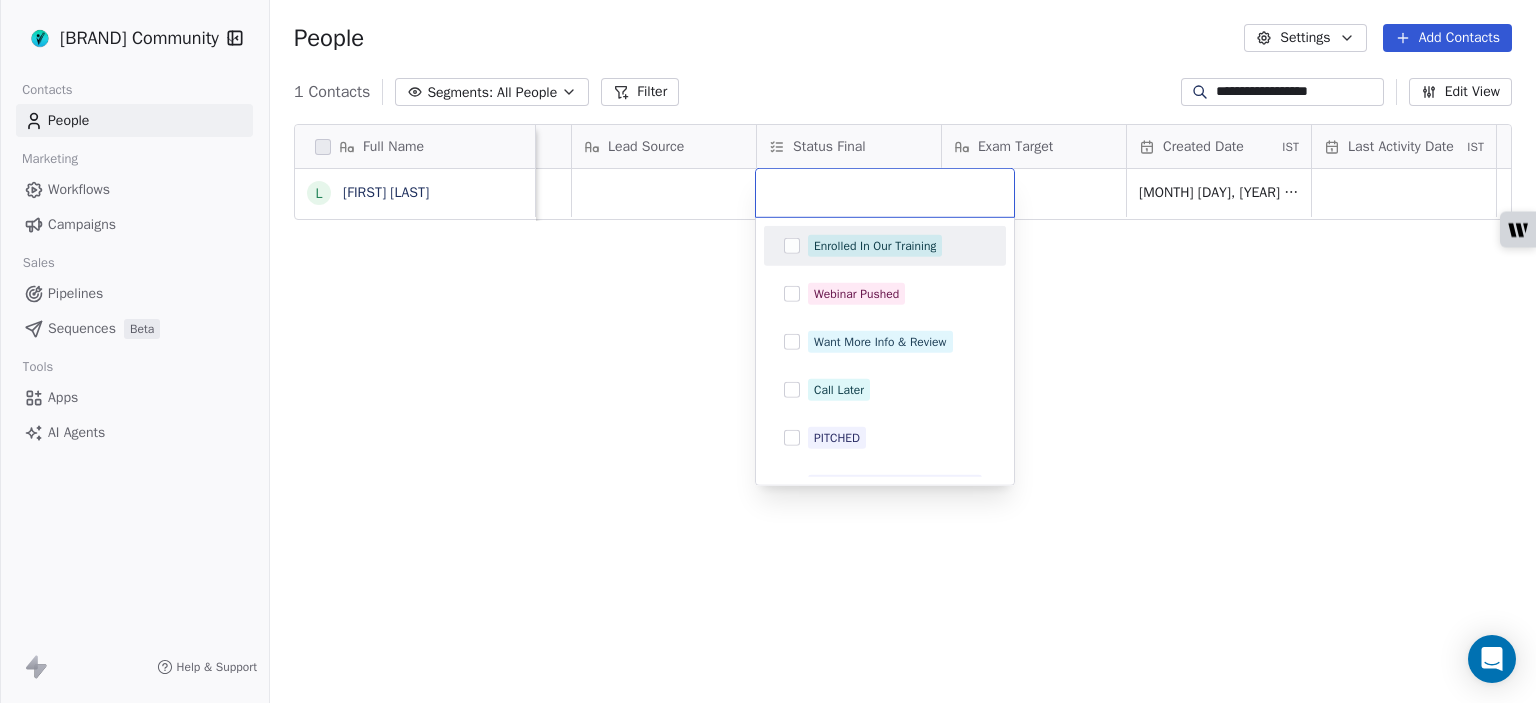 click on "Enrolled In Our Training" at bounding box center [875, 246] 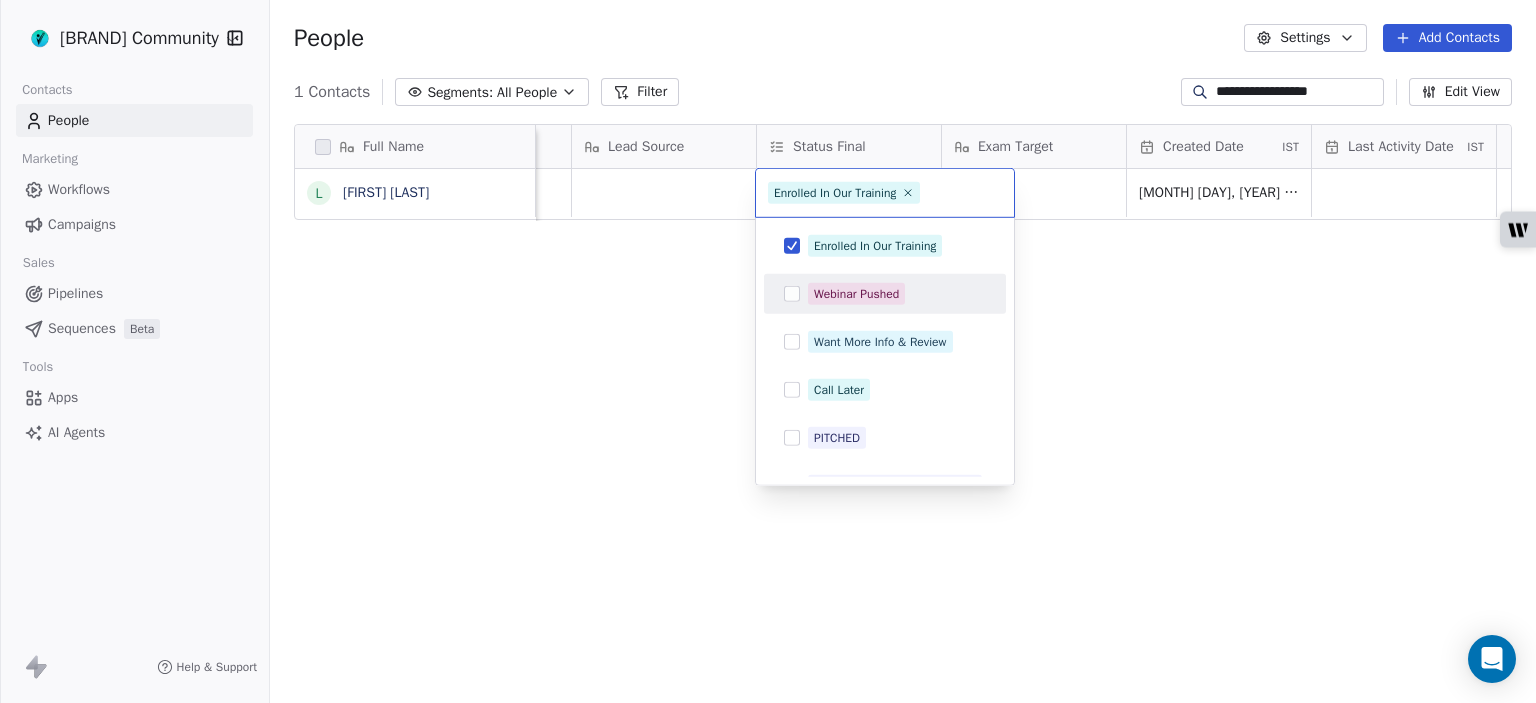 click on "**********" at bounding box center (768, 351) 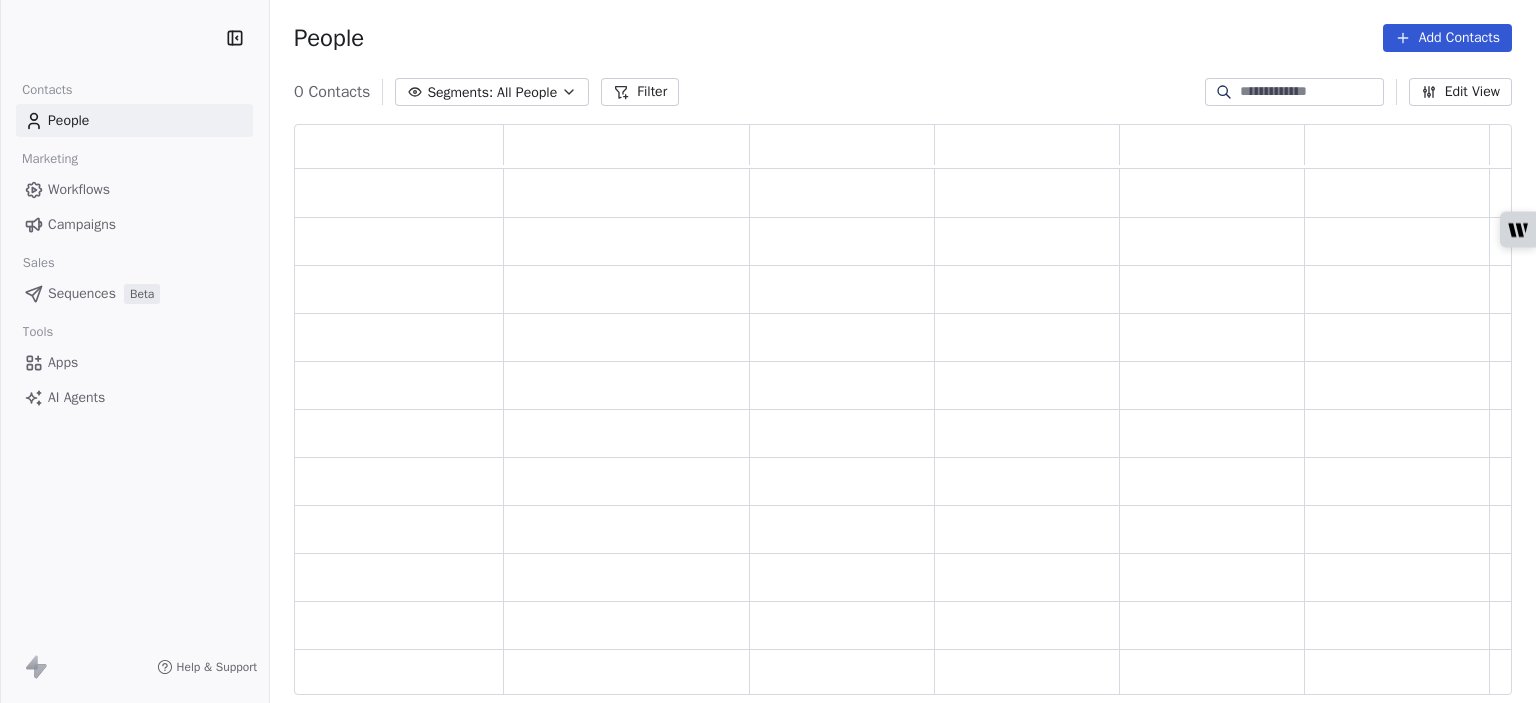scroll, scrollTop: 0, scrollLeft: 0, axis: both 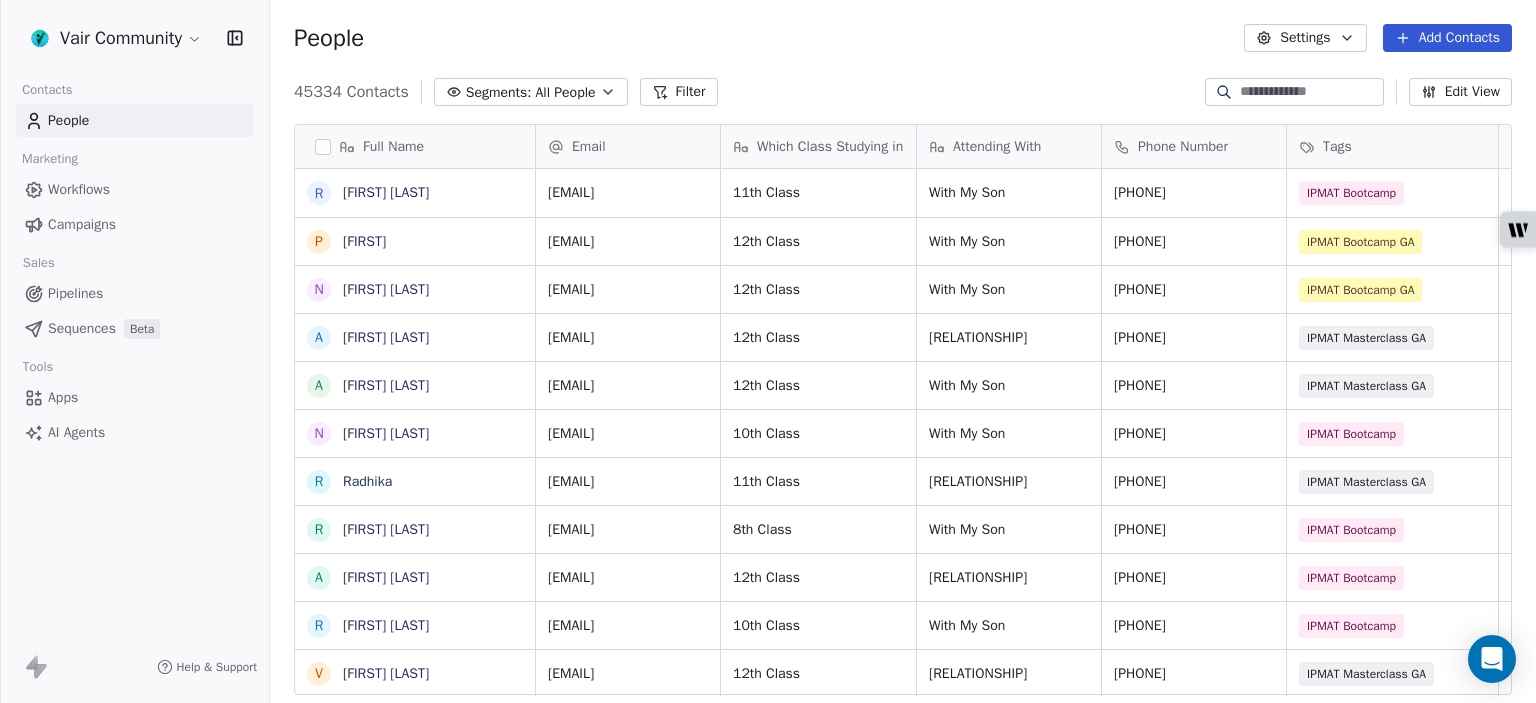 paste on "**********" 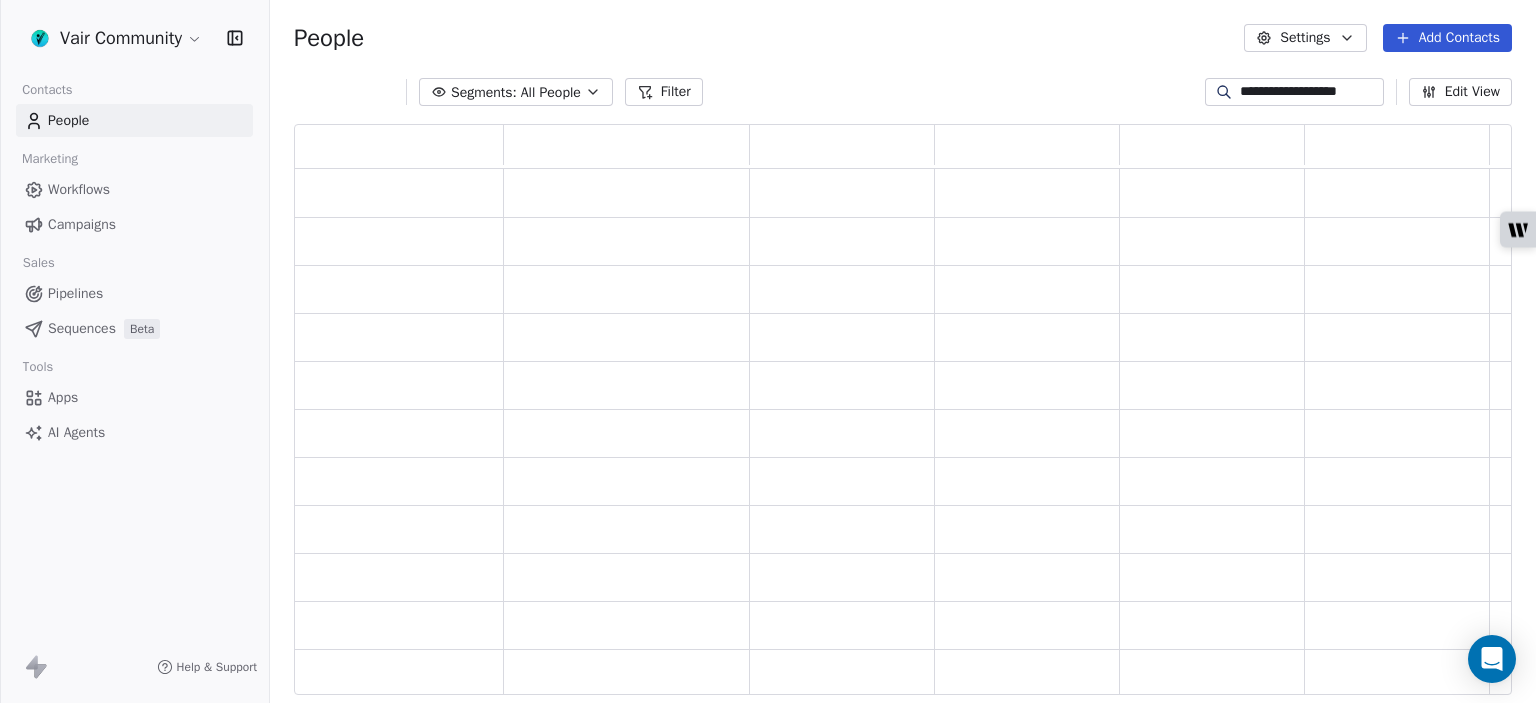 scroll, scrollTop: 16, scrollLeft: 16, axis: both 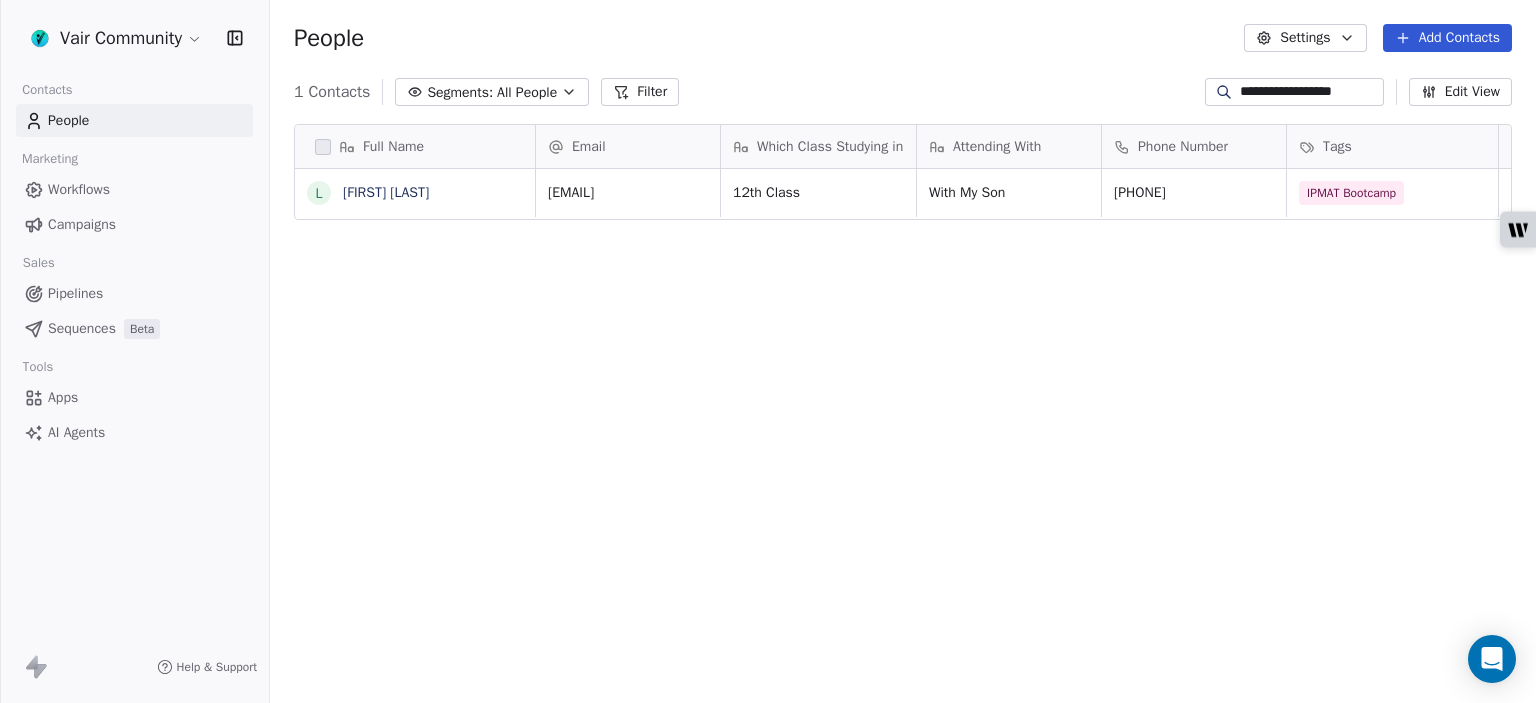 type on "**********" 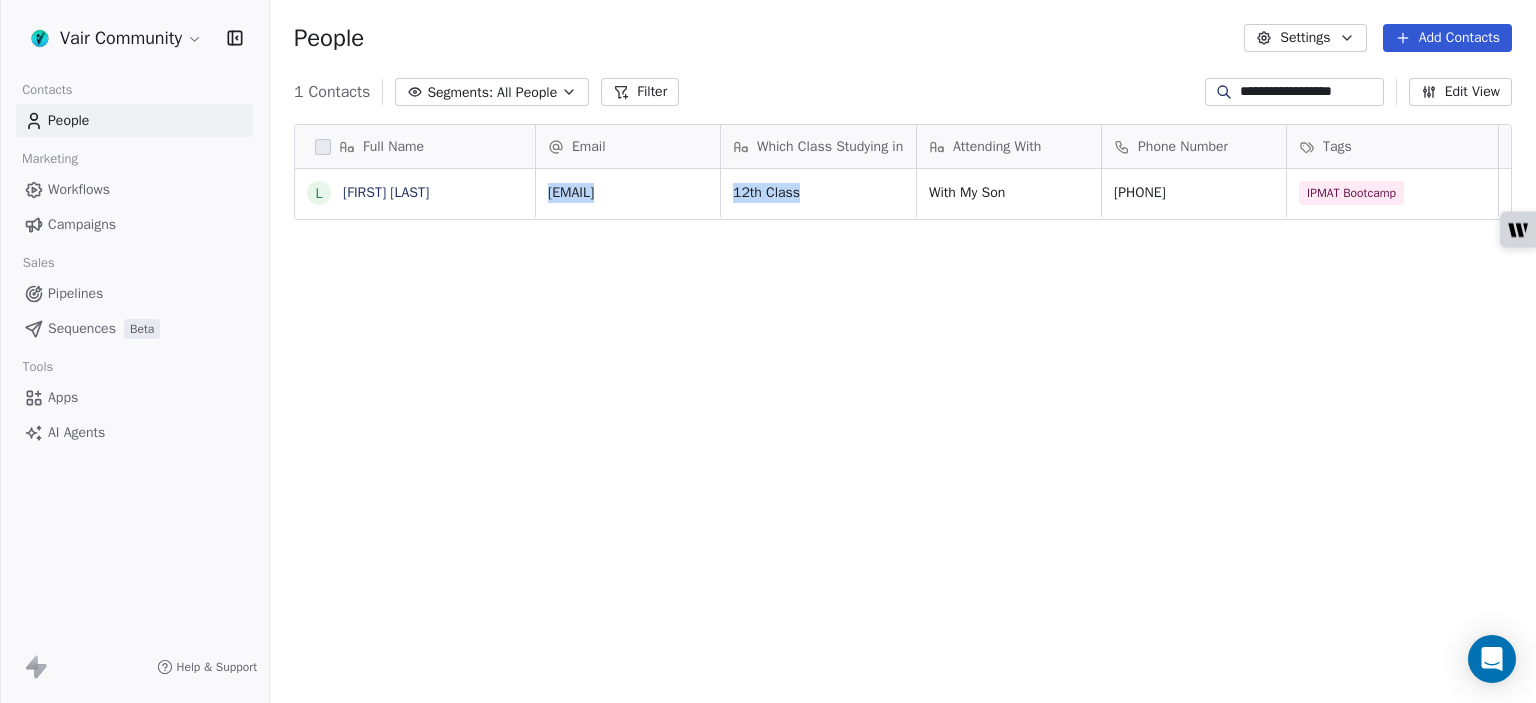 drag, startPoint x: 840, startPoint y: 227, endPoint x: 839, endPoint y: 203, distance: 24.020824 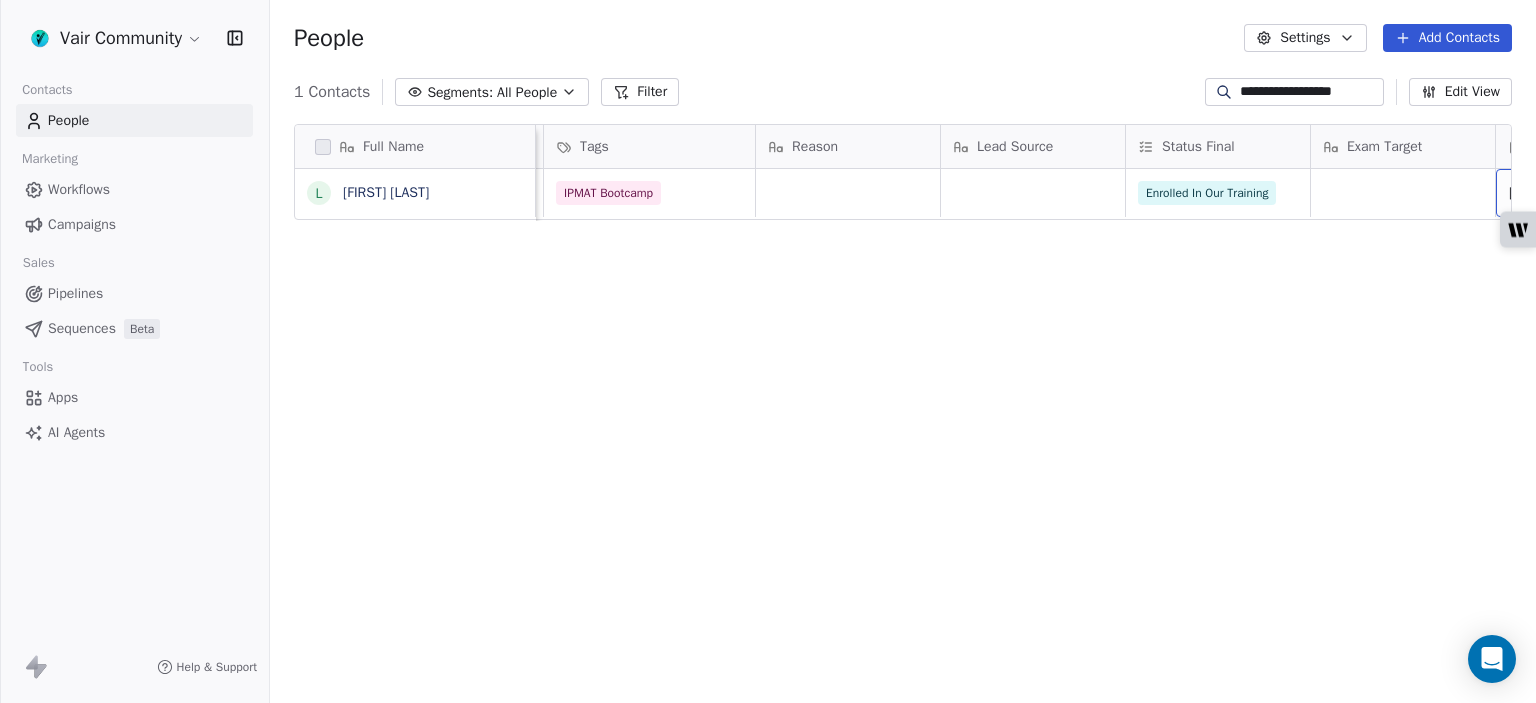 scroll, scrollTop: 0, scrollLeft: 928, axis: horizontal 